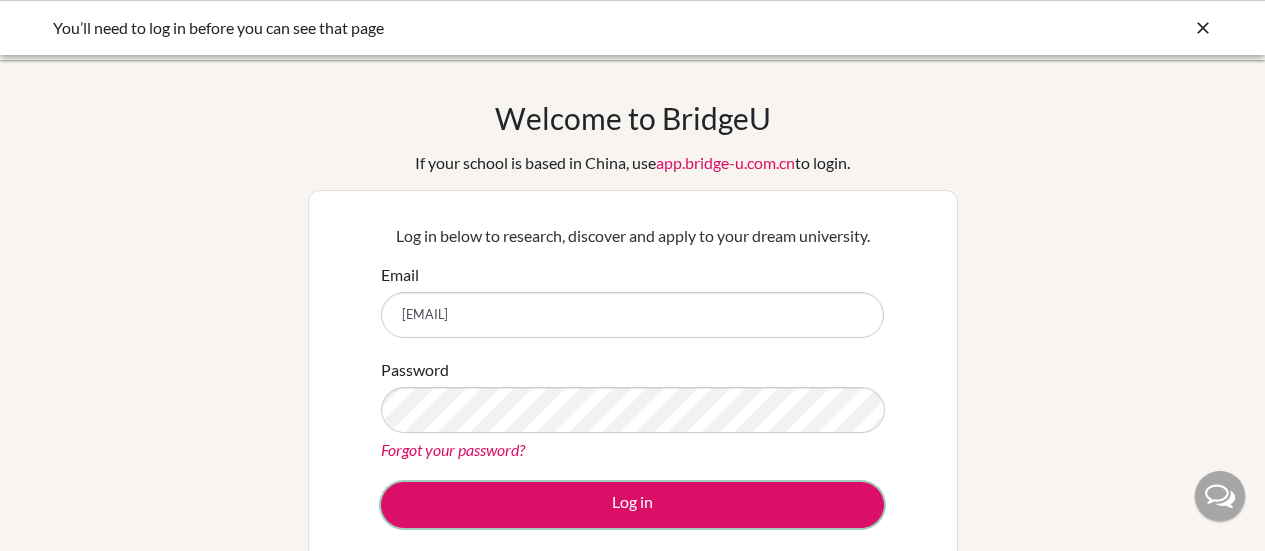 scroll, scrollTop: 0, scrollLeft: 0, axis: both 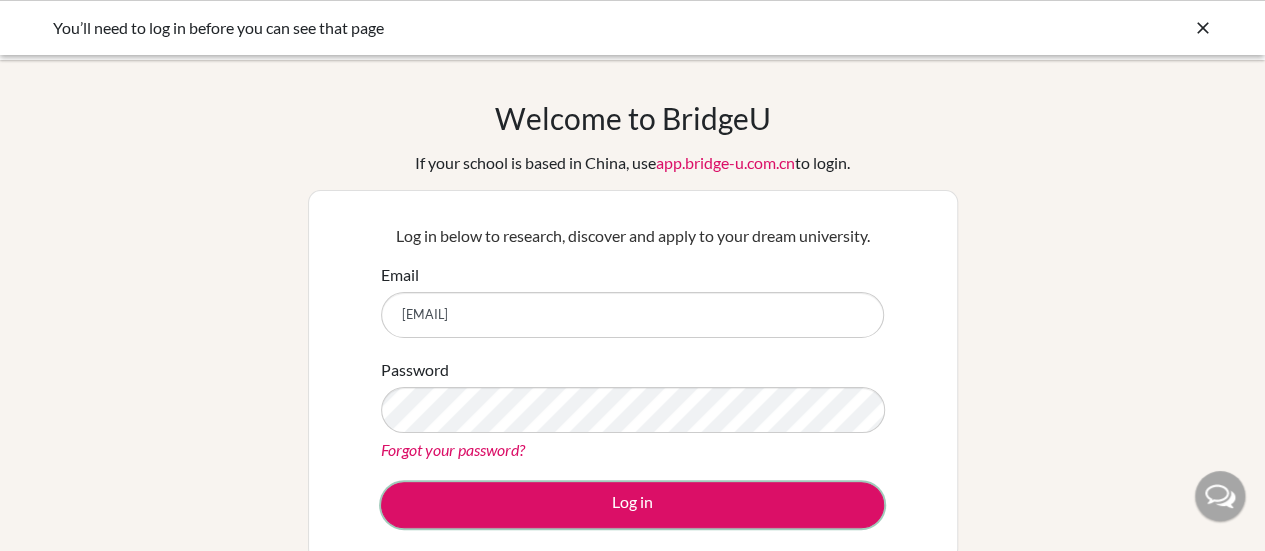 click on "Log in" at bounding box center (632, 505) 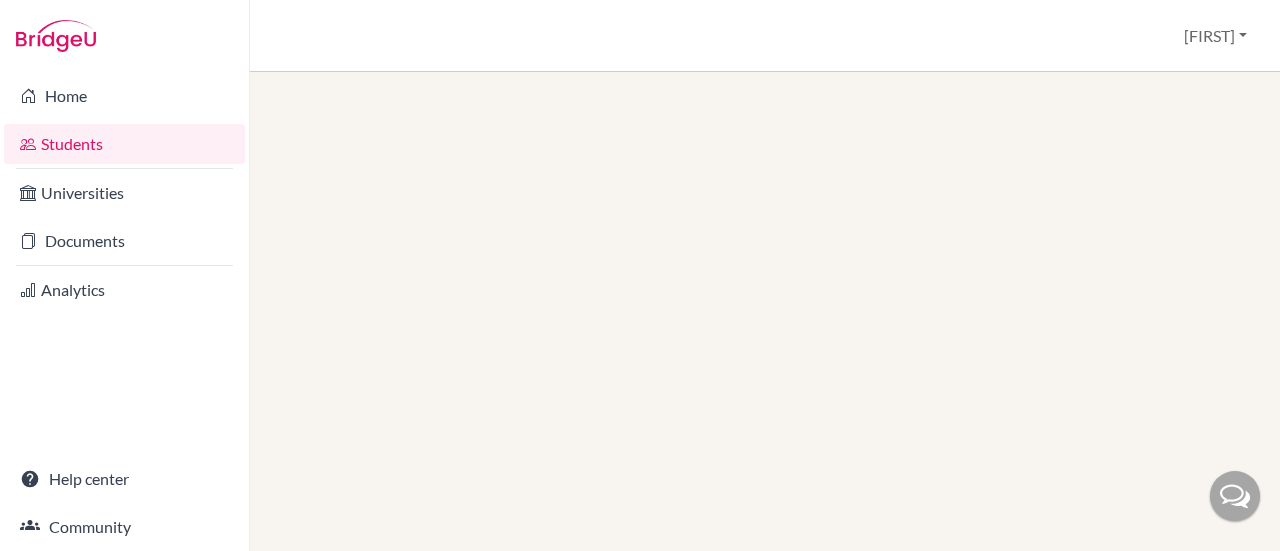 scroll, scrollTop: 0, scrollLeft: 0, axis: both 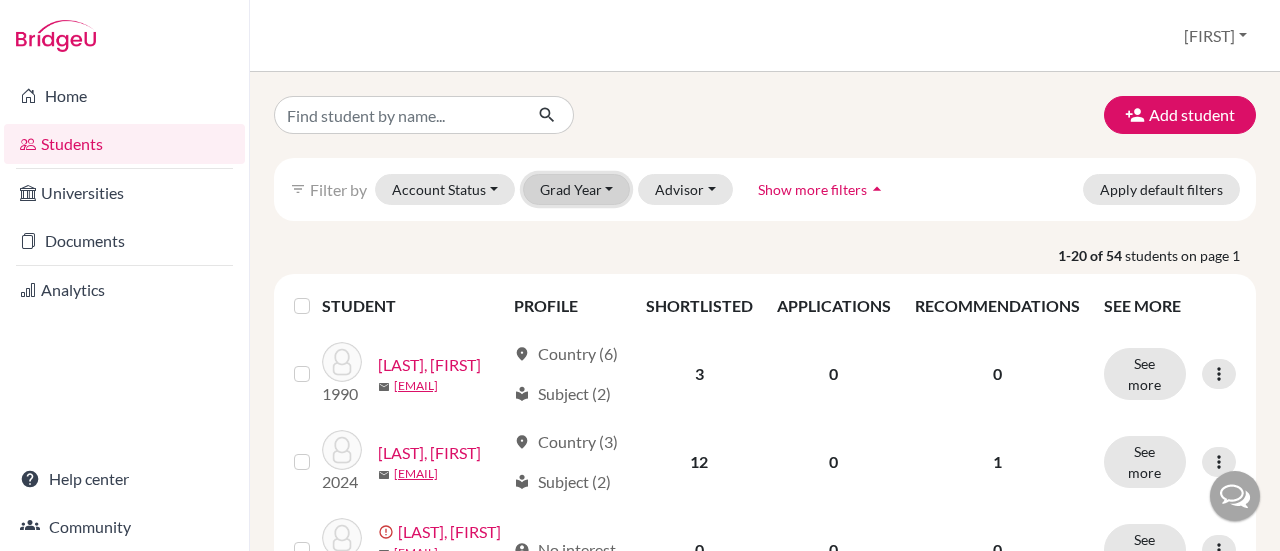 click on "Grad Year" at bounding box center [577, 189] 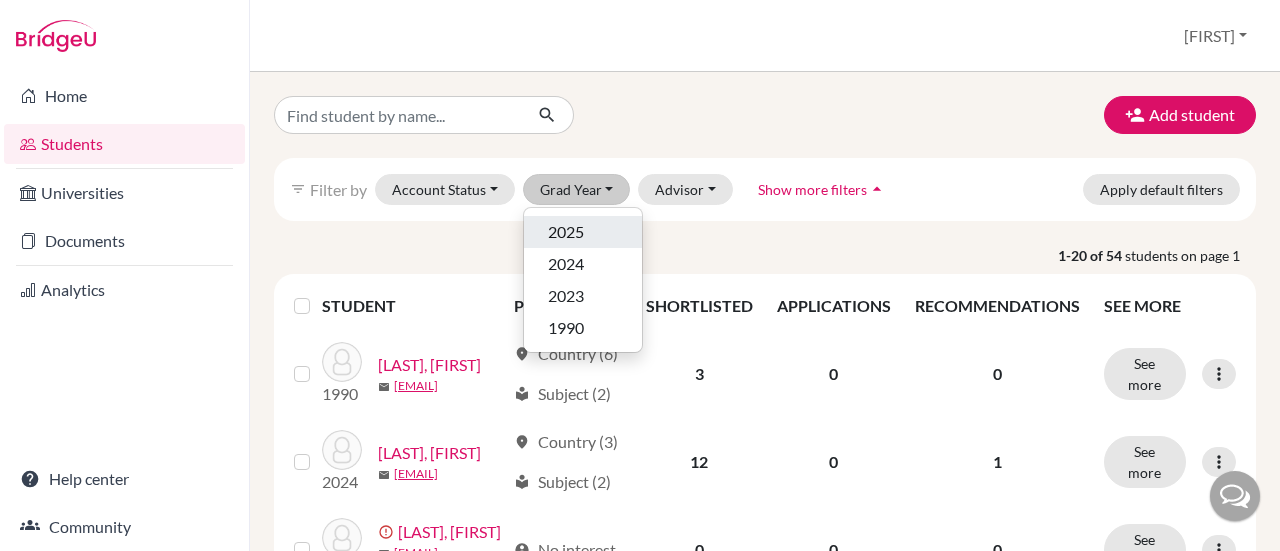 click on "2025" at bounding box center (583, 232) 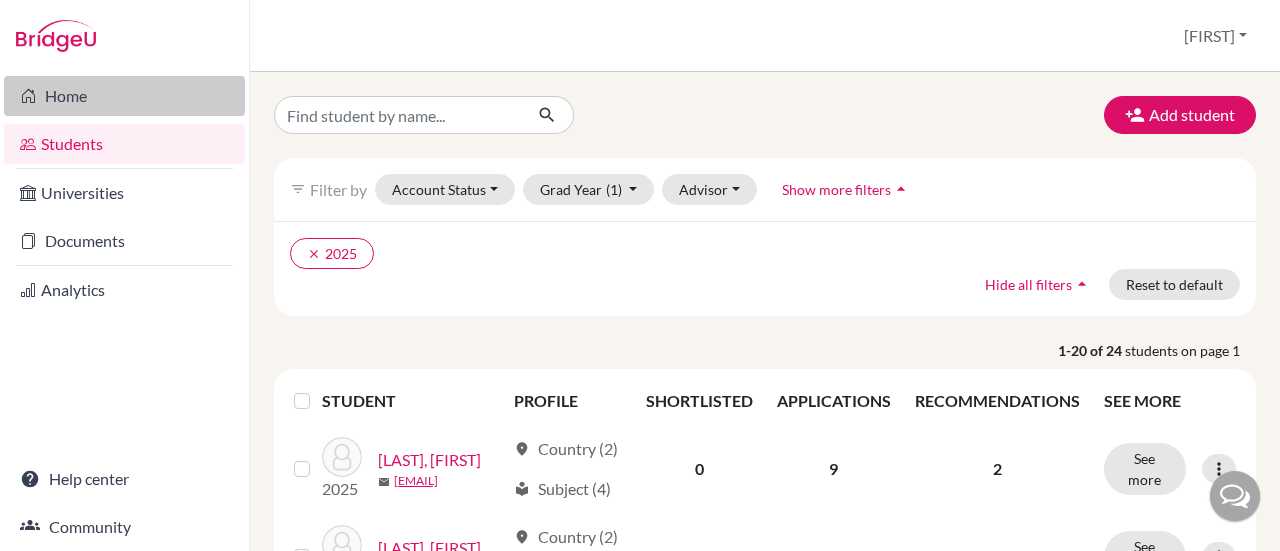 click on "Home" at bounding box center (124, 96) 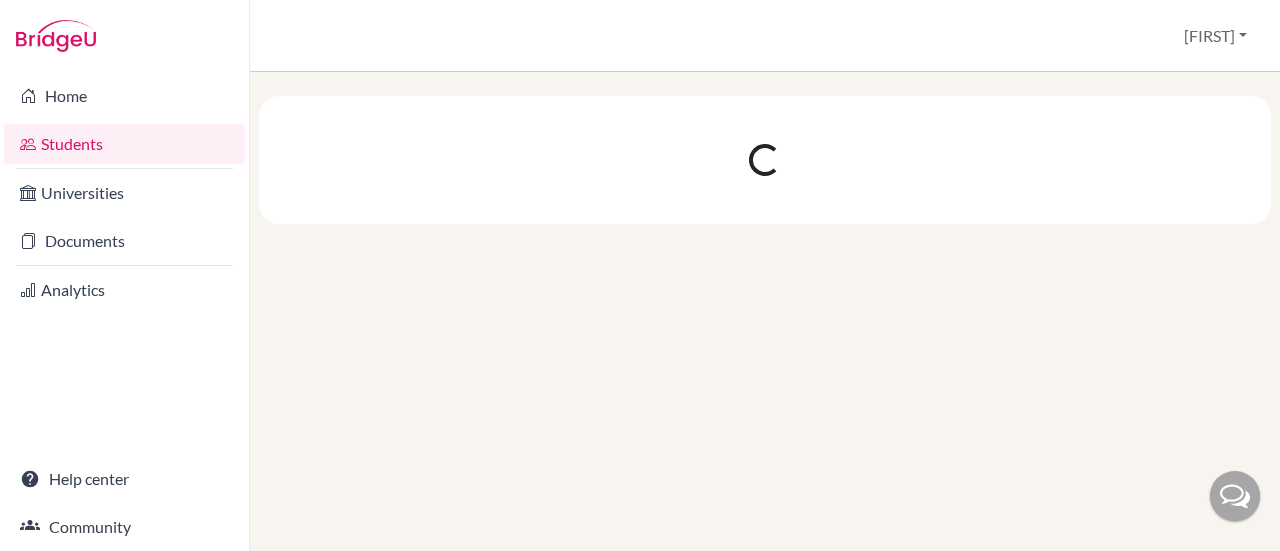 scroll, scrollTop: 0, scrollLeft: 0, axis: both 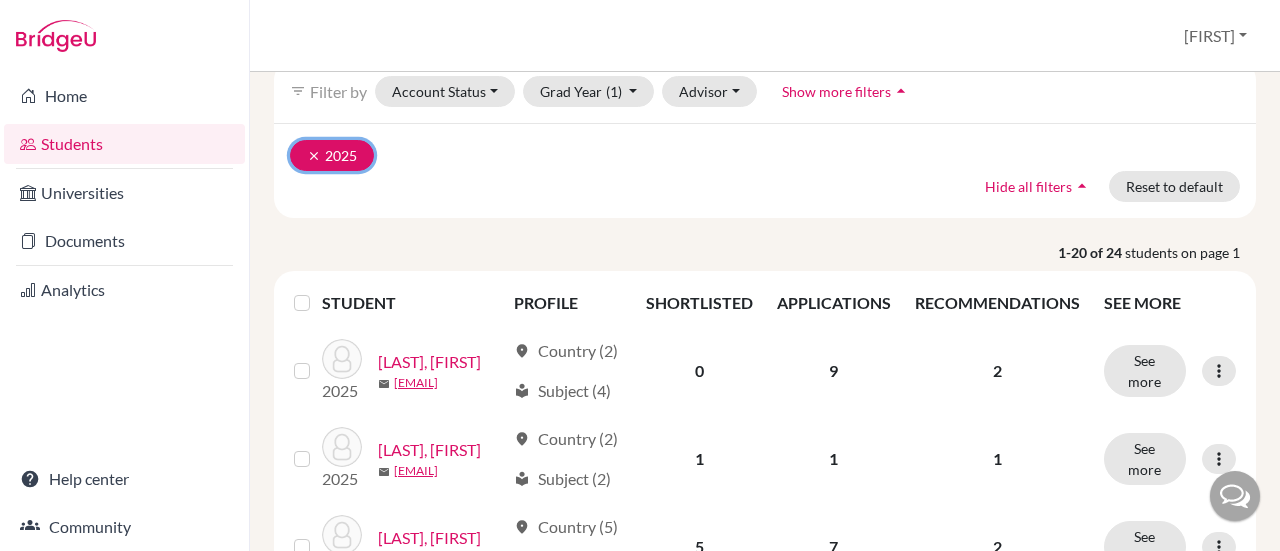 click on "clear" at bounding box center [314, 156] 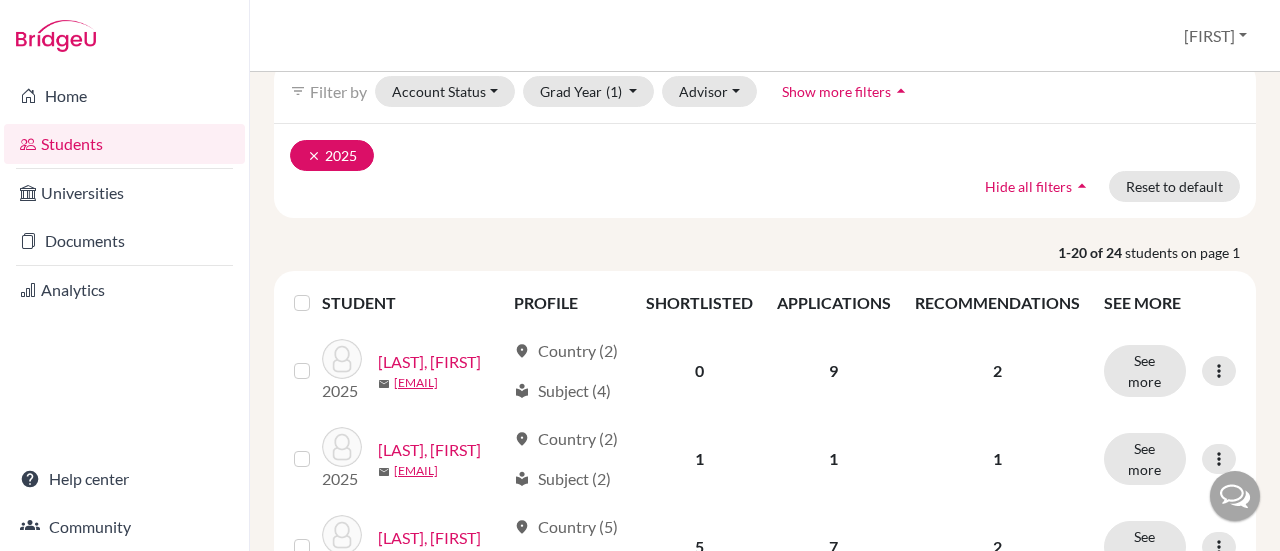 scroll, scrollTop: 0, scrollLeft: 0, axis: both 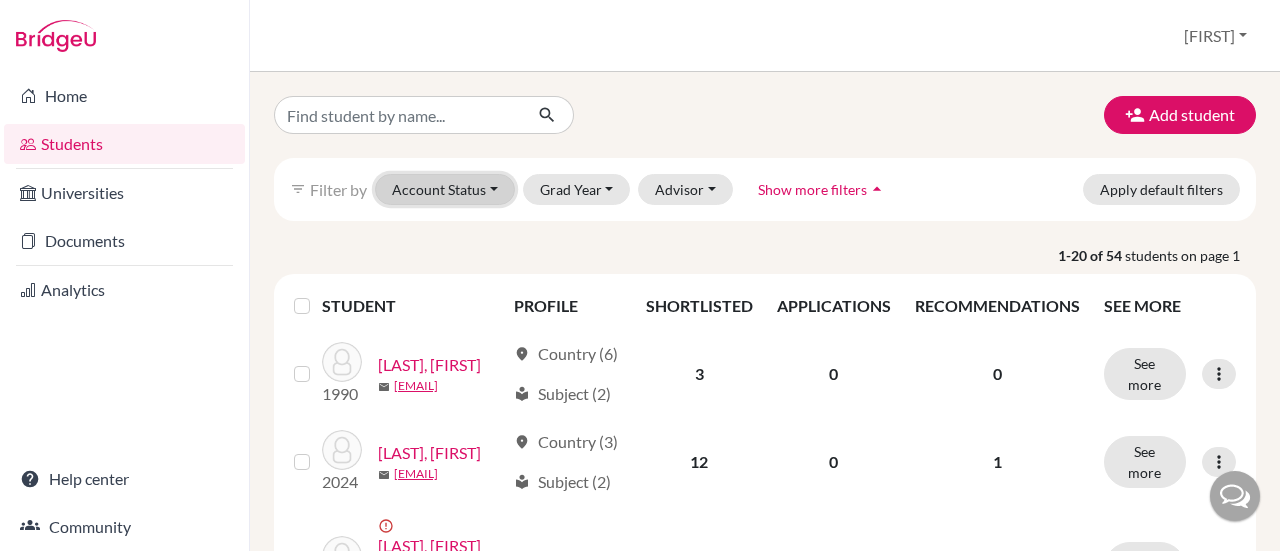 click on "Account Status" at bounding box center [445, 189] 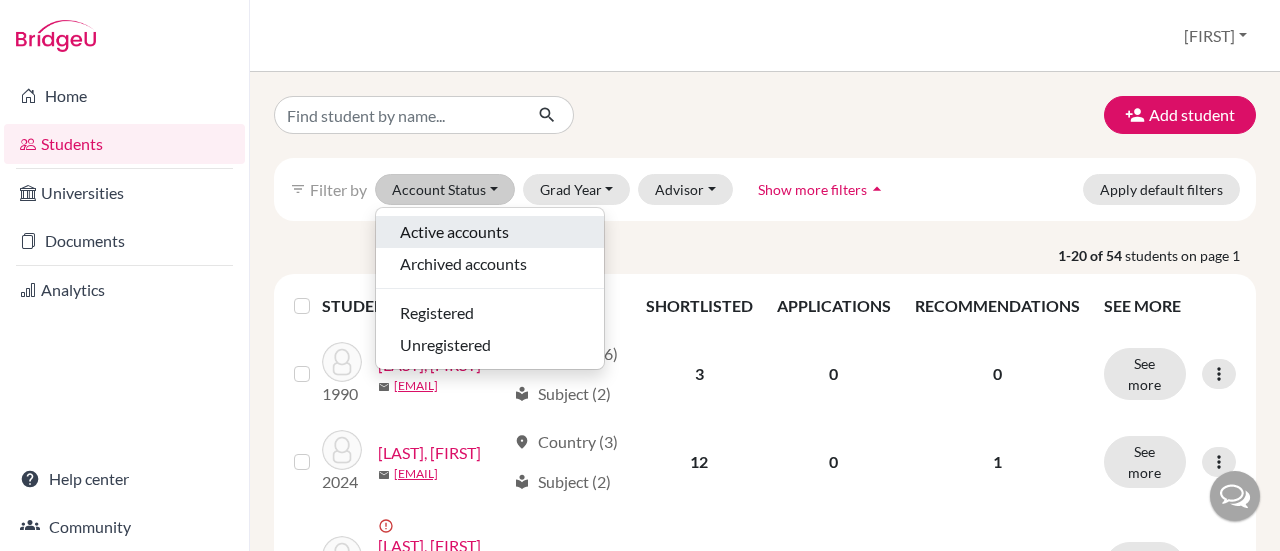 click on "Active accounts" at bounding box center (454, 232) 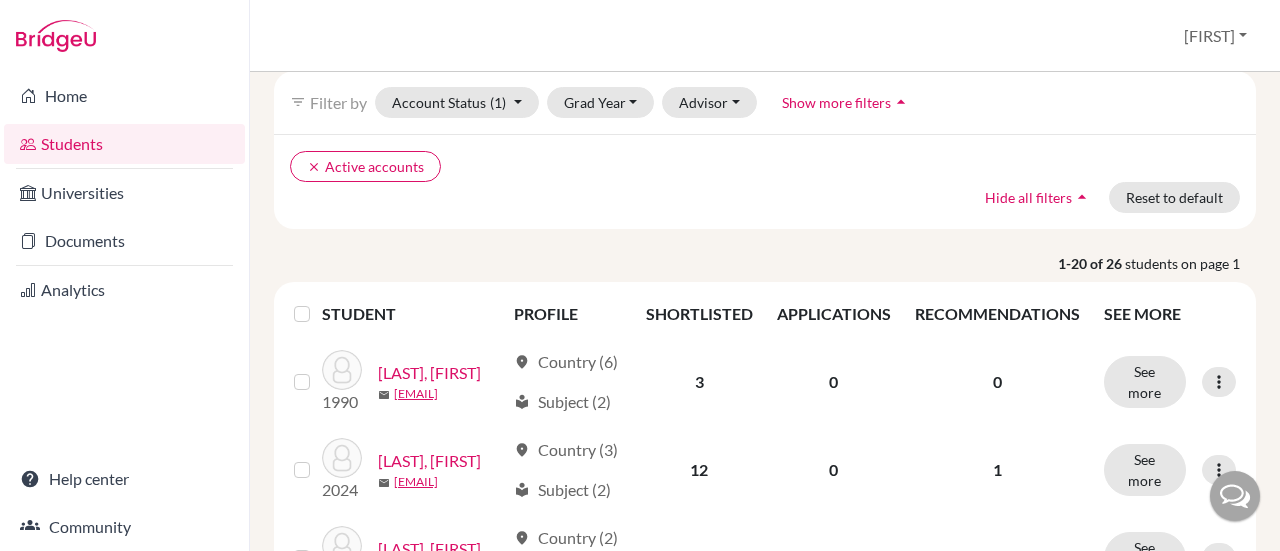 scroll, scrollTop: 0, scrollLeft: 0, axis: both 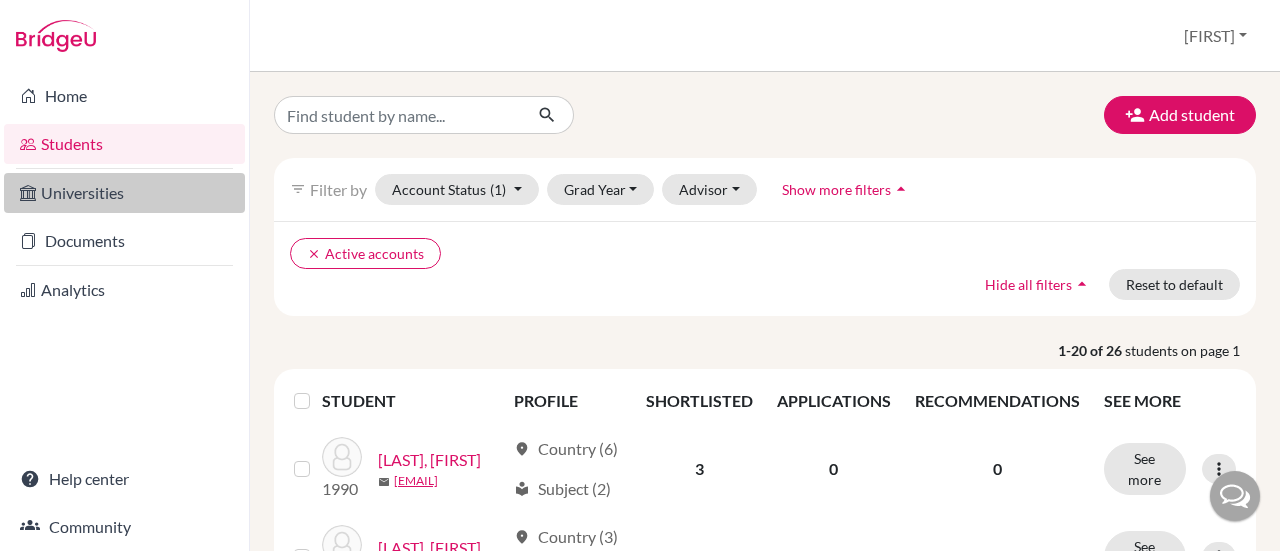 click on "Universities" at bounding box center [124, 193] 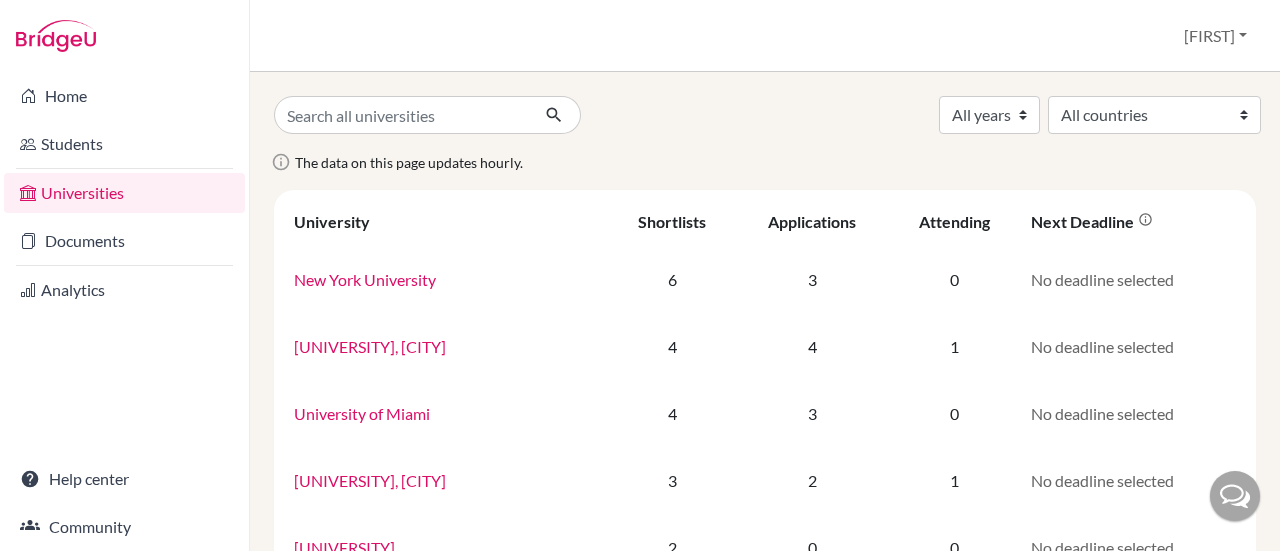 scroll, scrollTop: 0, scrollLeft: 0, axis: both 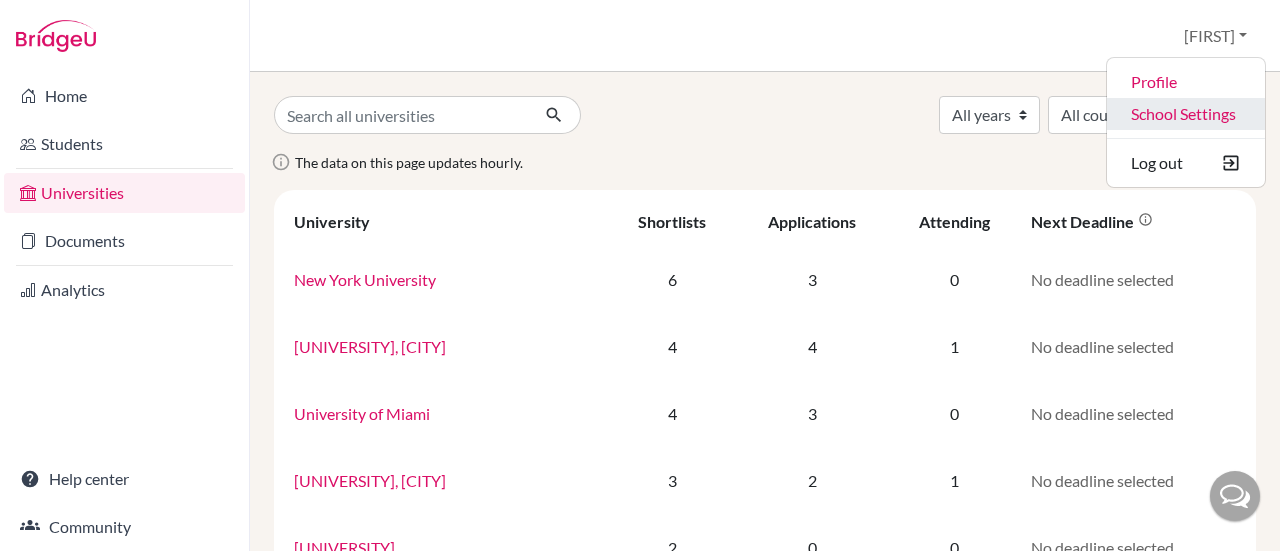 click on "School Settings" at bounding box center [1186, 114] 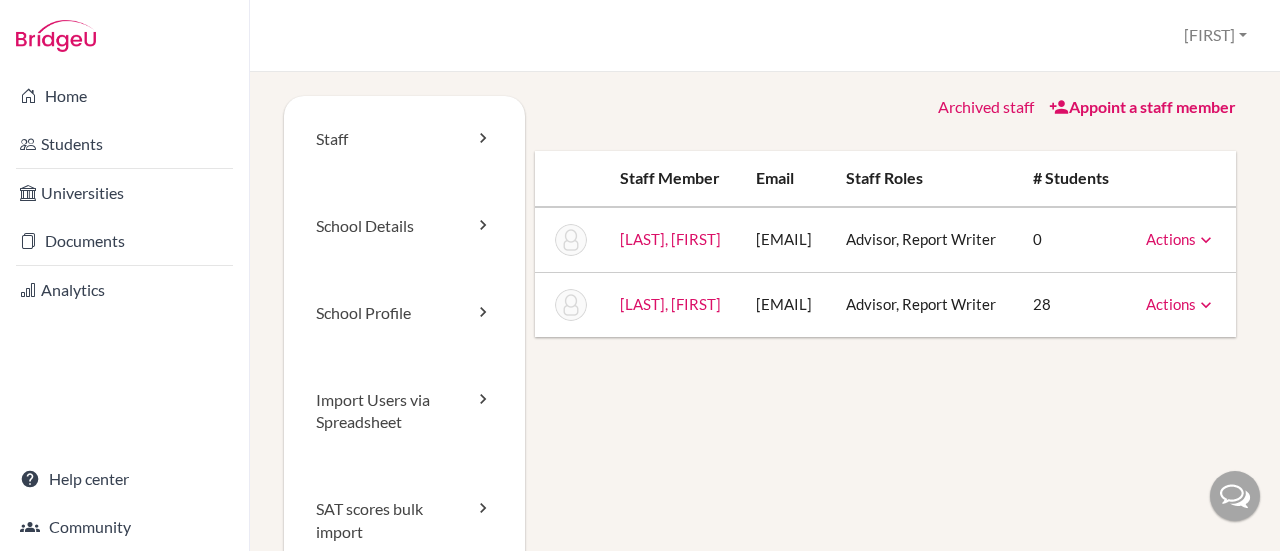 scroll, scrollTop: 0, scrollLeft: 0, axis: both 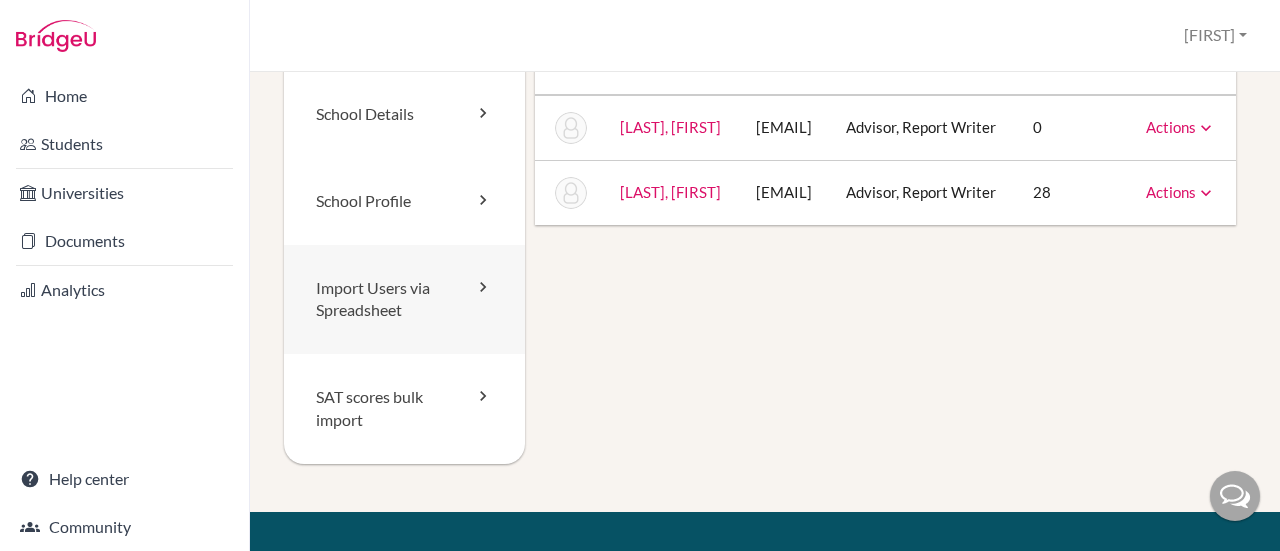 click on "Import Users via Spreadsheet" at bounding box center [404, 300] 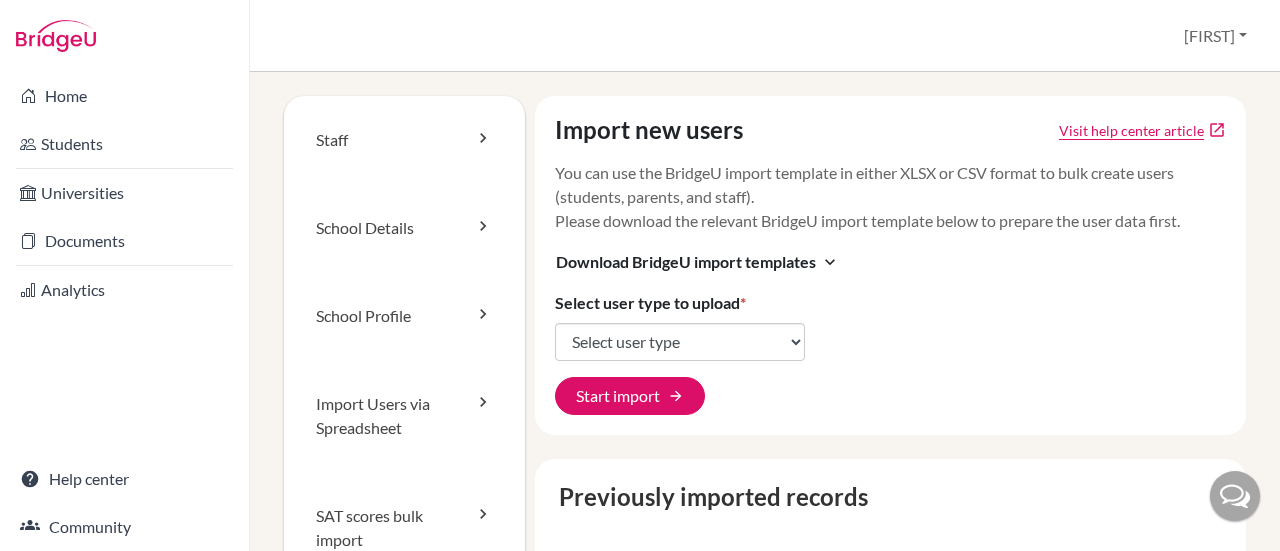 scroll, scrollTop: 0, scrollLeft: 0, axis: both 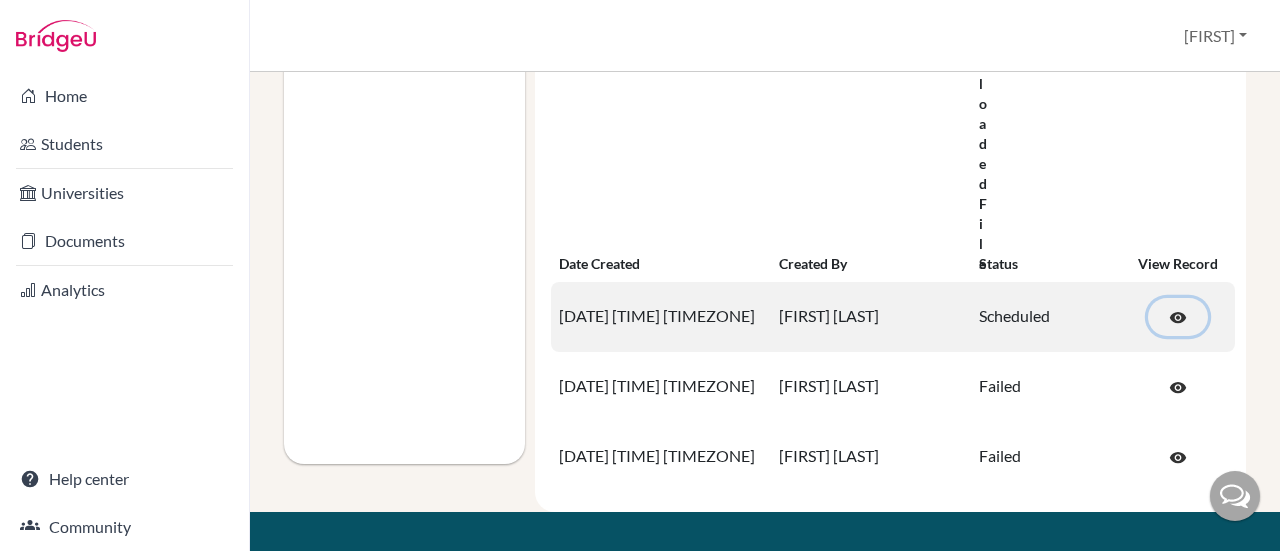 click on "visibility" at bounding box center (1178, 318) 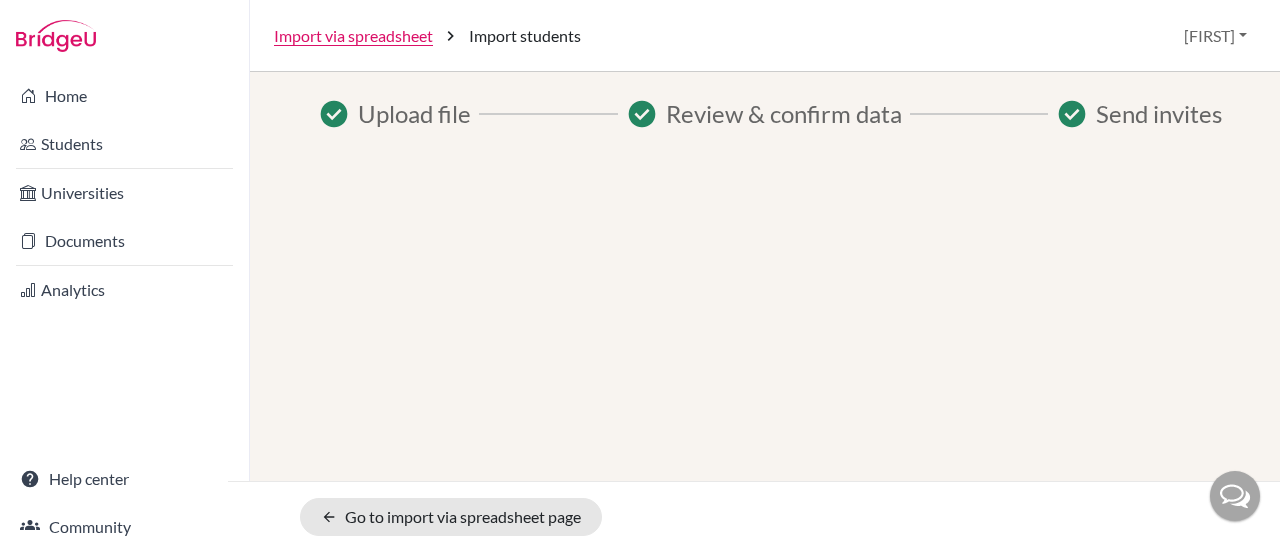 scroll, scrollTop: 0, scrollLeft: 0, axis: both 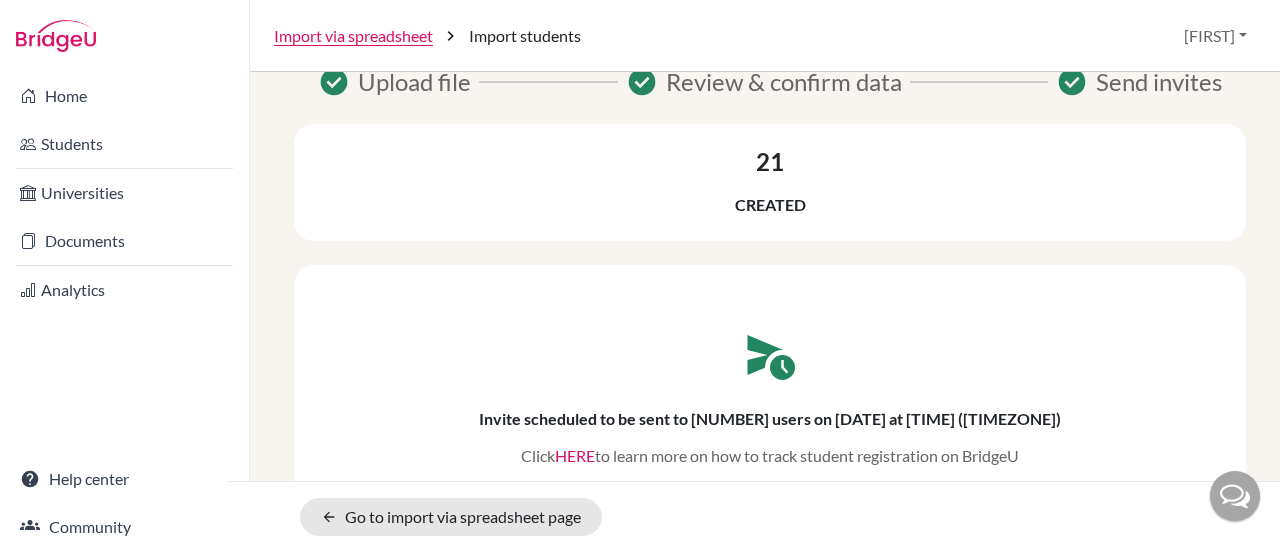 click on "HERE" at bounding box center [575, 455] 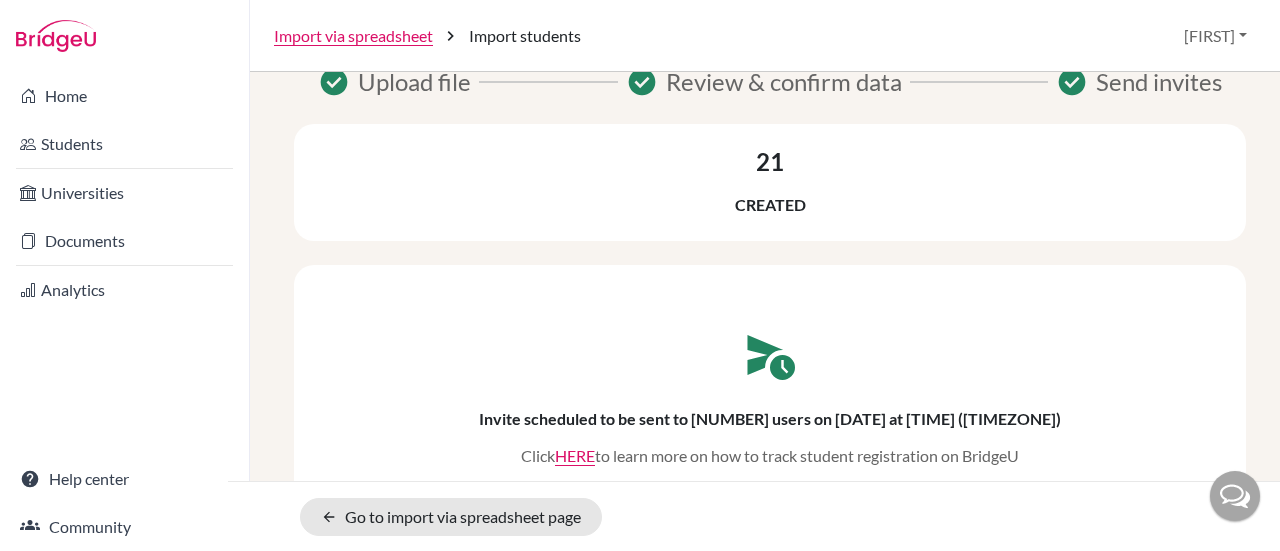 scroll, scrollTop: 0, scrollLeft: 0, axis: both 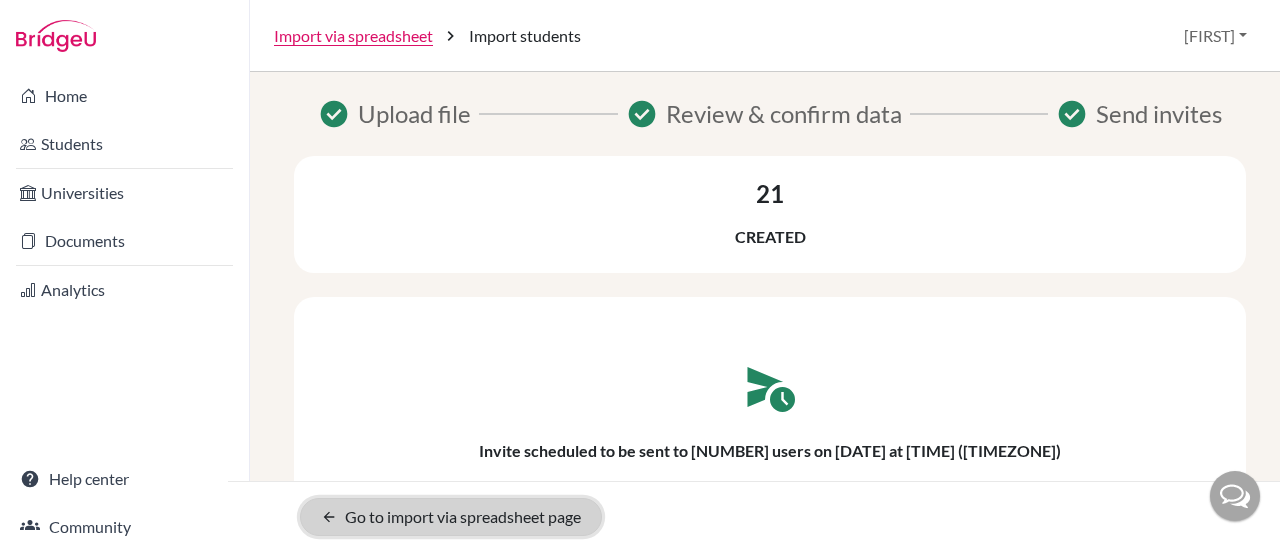 click on "arrow_back Go to import via spreadsheet page" at bounding box center (451, 517) 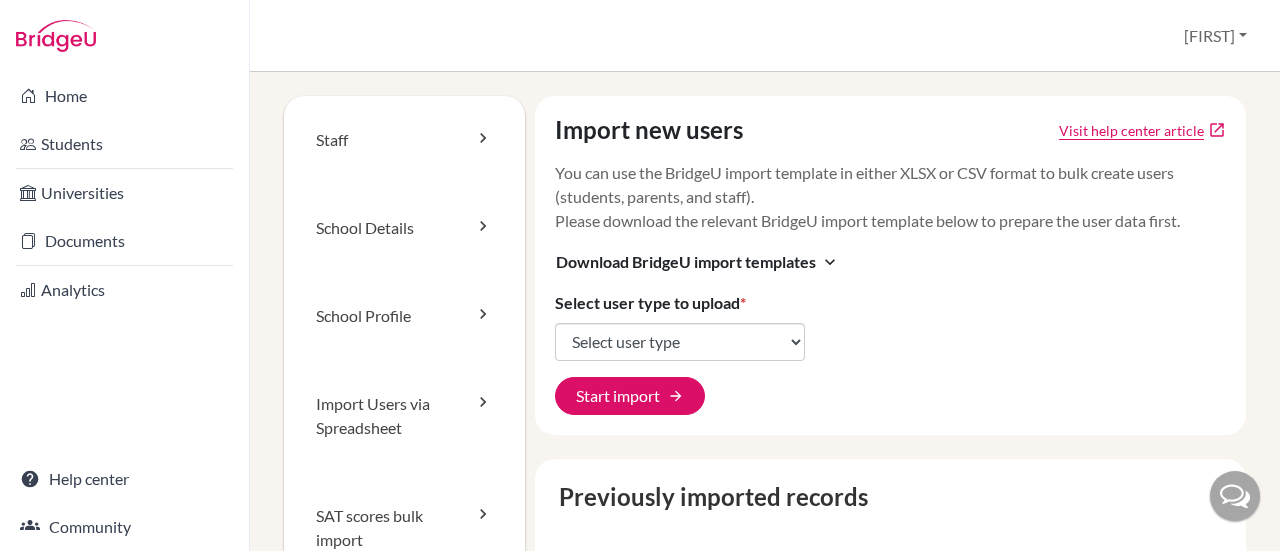 scroll, scrollTop: 0, scrollLeft: 0, axis: both 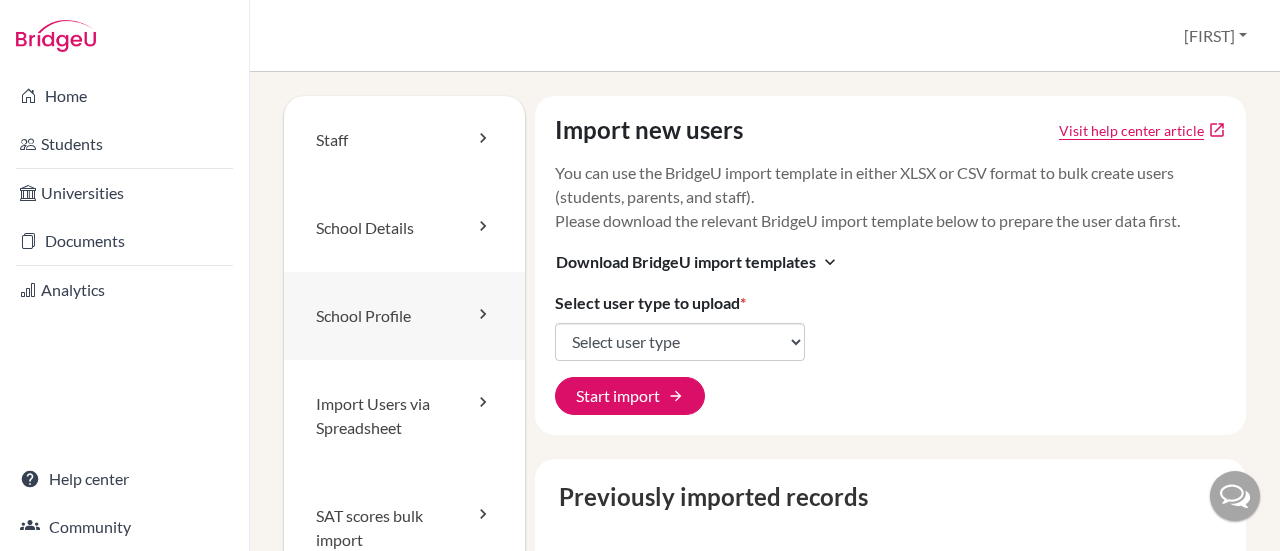 click on "School Profile" at bounding box center [404, 316] 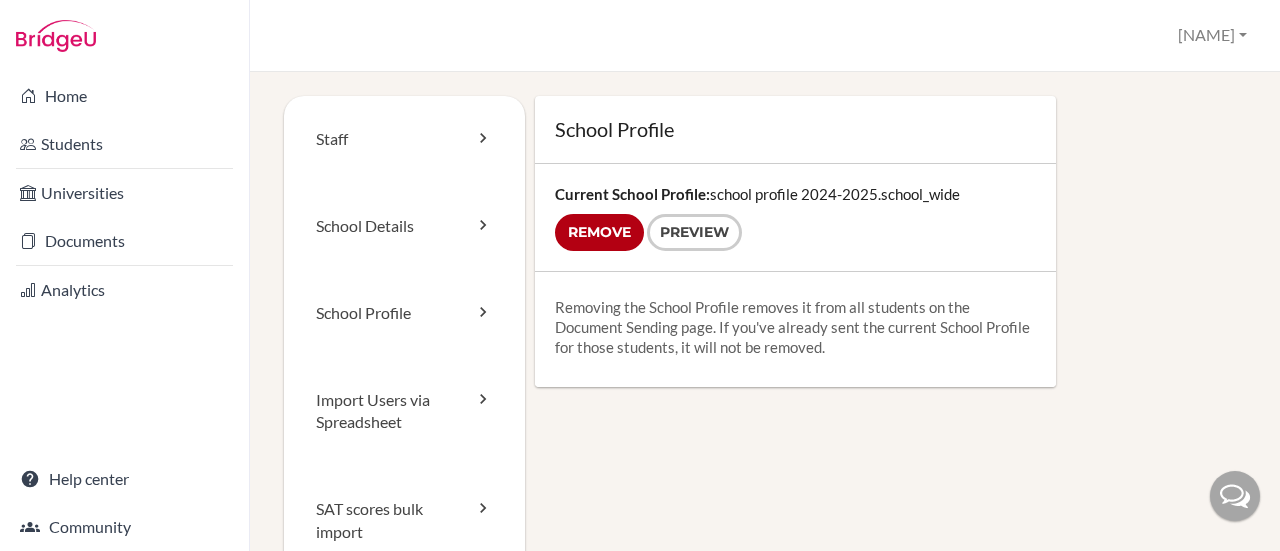 scroll, scrollTop: 0, scrollLeft: 0, axis: both 